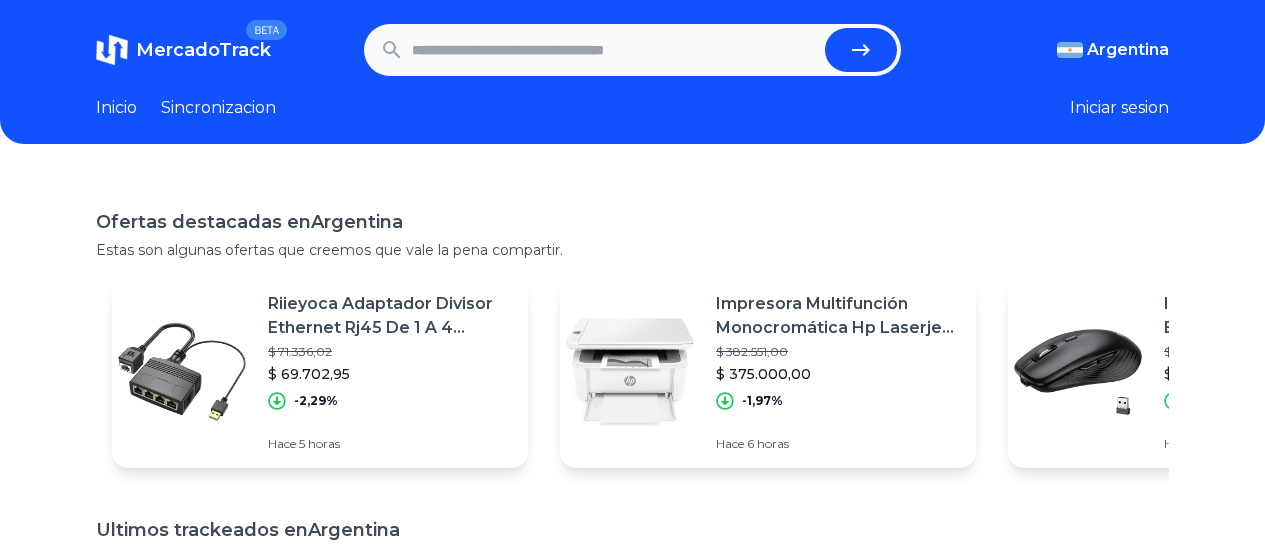 scroll, scrollTop: 0, scrollLeft: 0, axis: both 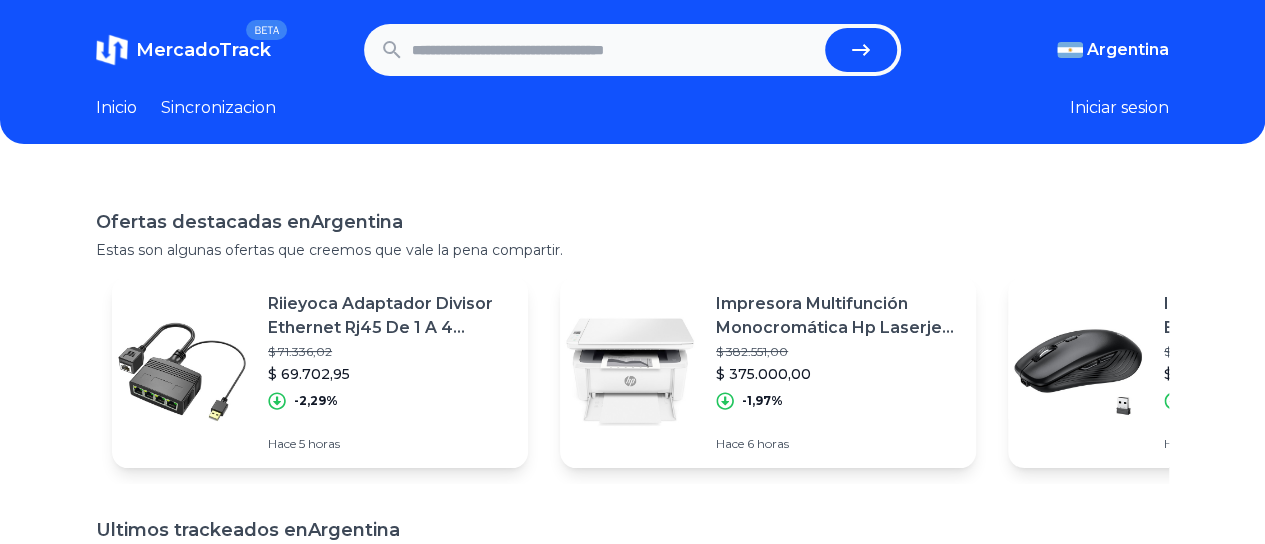 click at bounding box center (614, 50) 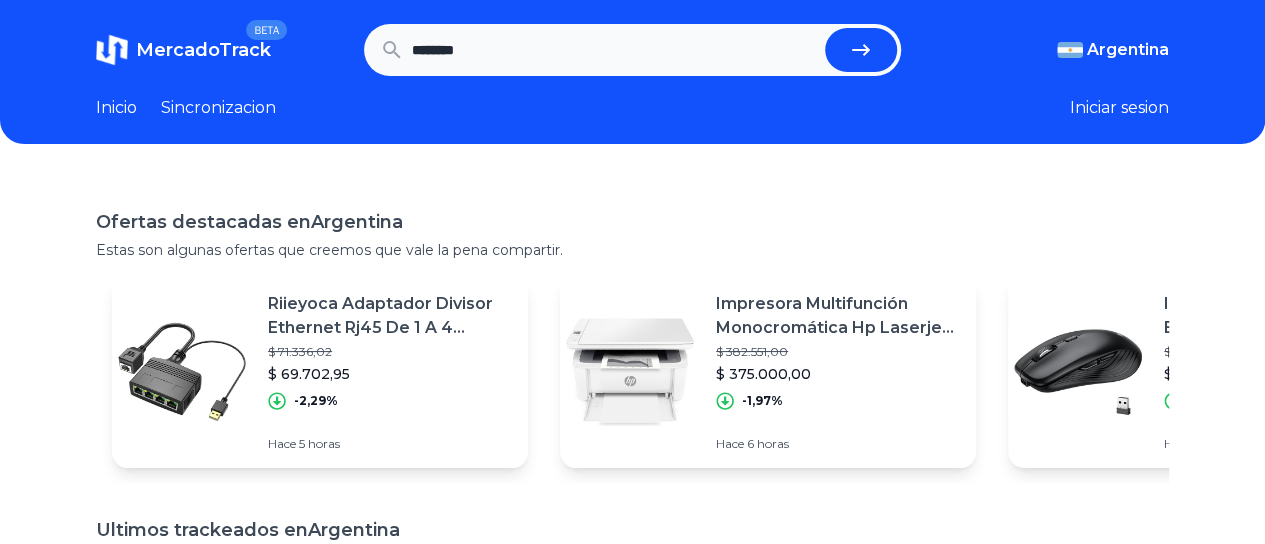 type on "********" 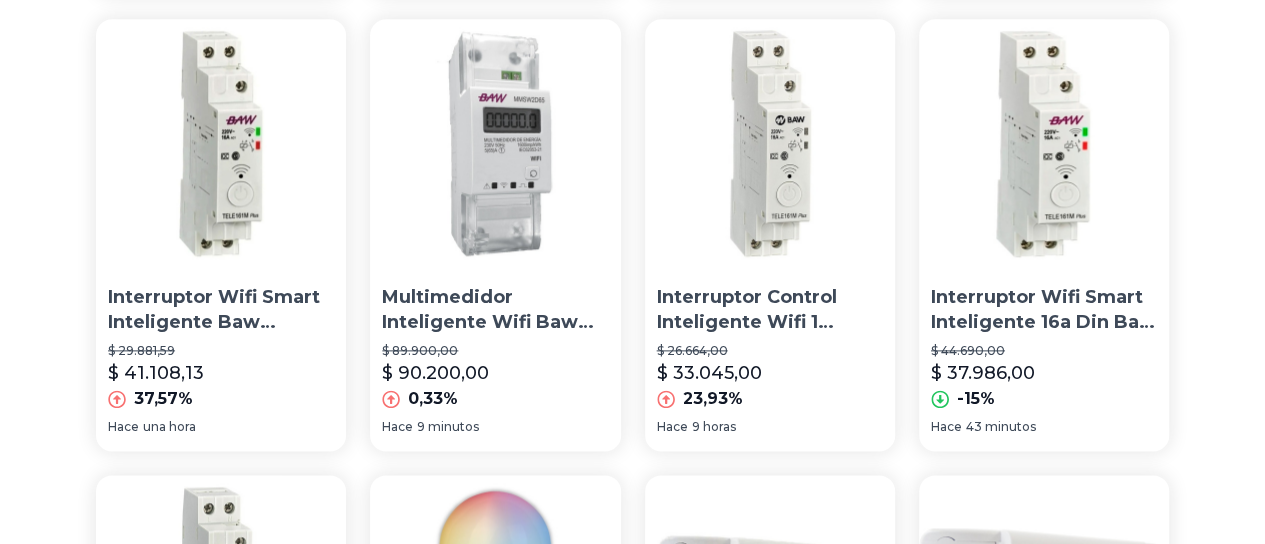scroll, scrollTop: 1300, scrollLeft: 0, axis: vertical 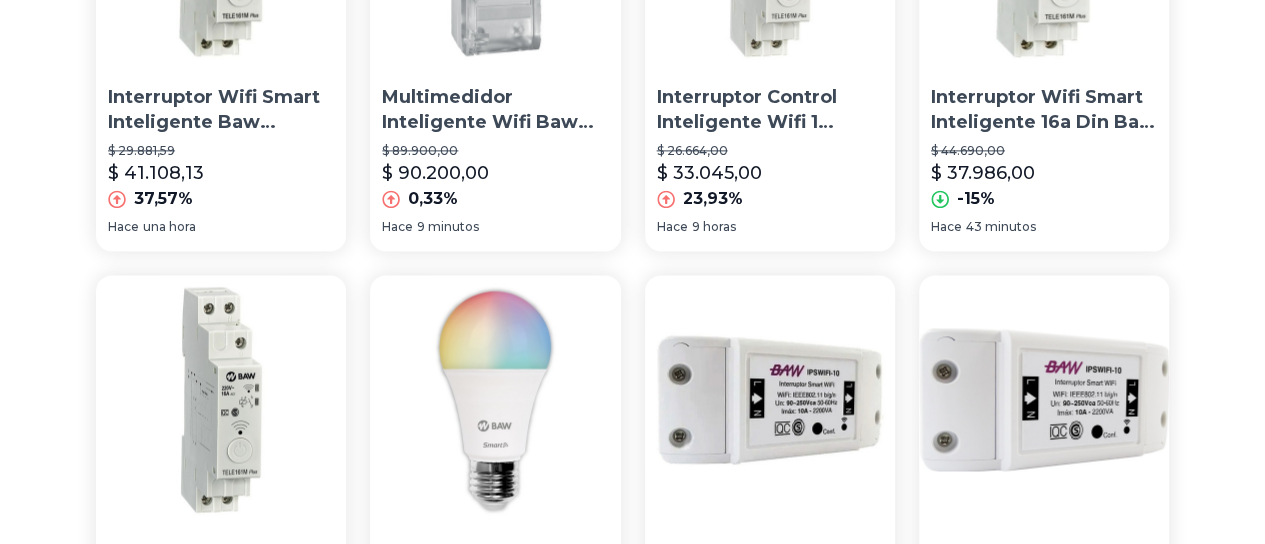click on "Protector Tension Monofasico Wifi 63a Smart Digital Baw" at bounding box center (770, 1021) 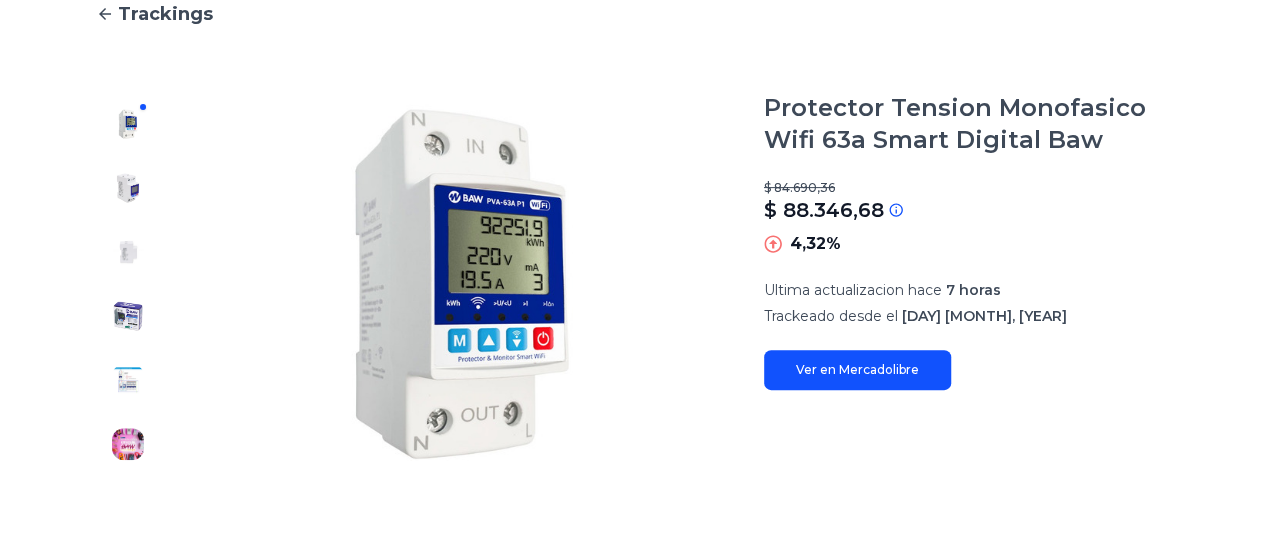 scroll, scrollTop: 400, scrollLeft: 0, axis: vertical 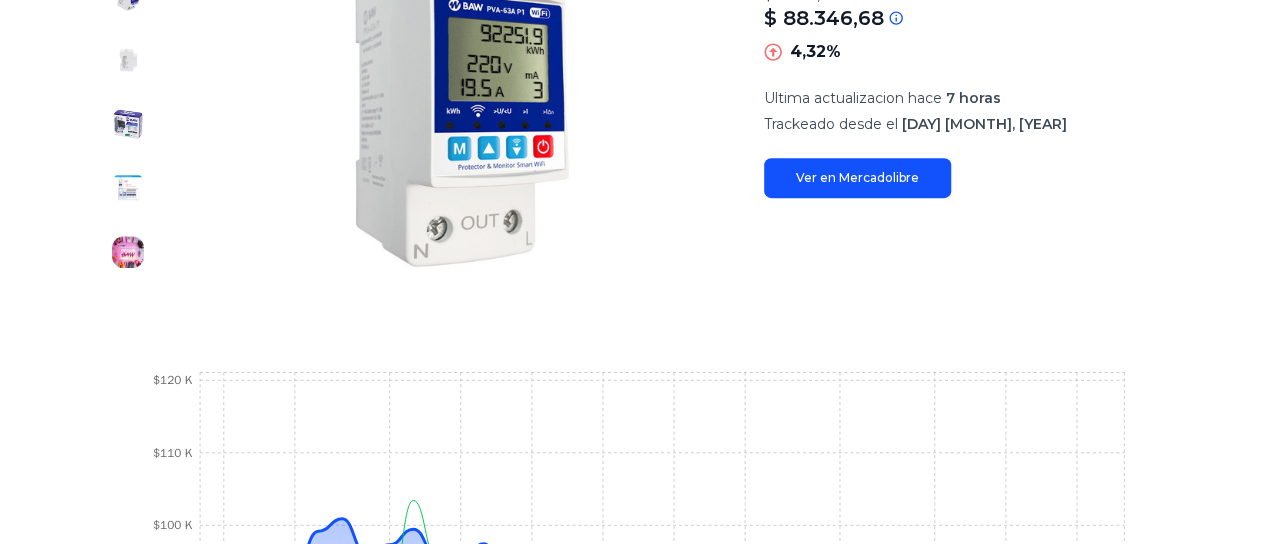 click on "Ver en Mercadolibre" at bounding box center (857, 178) 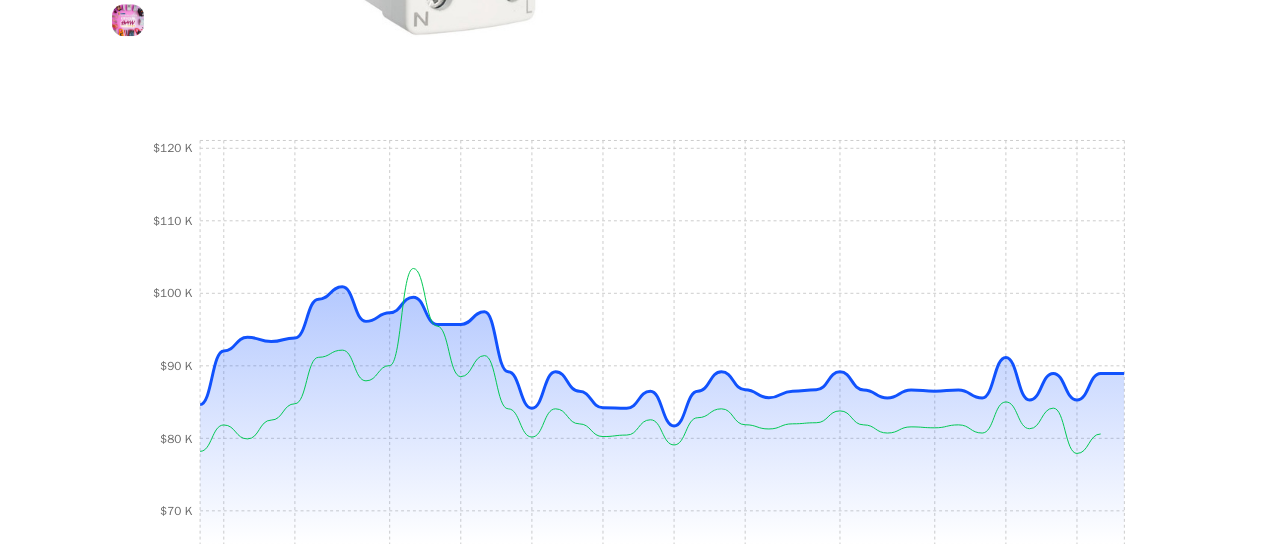 scroll, scrollTop: 700, scrollLeft: 0, axis: vertical 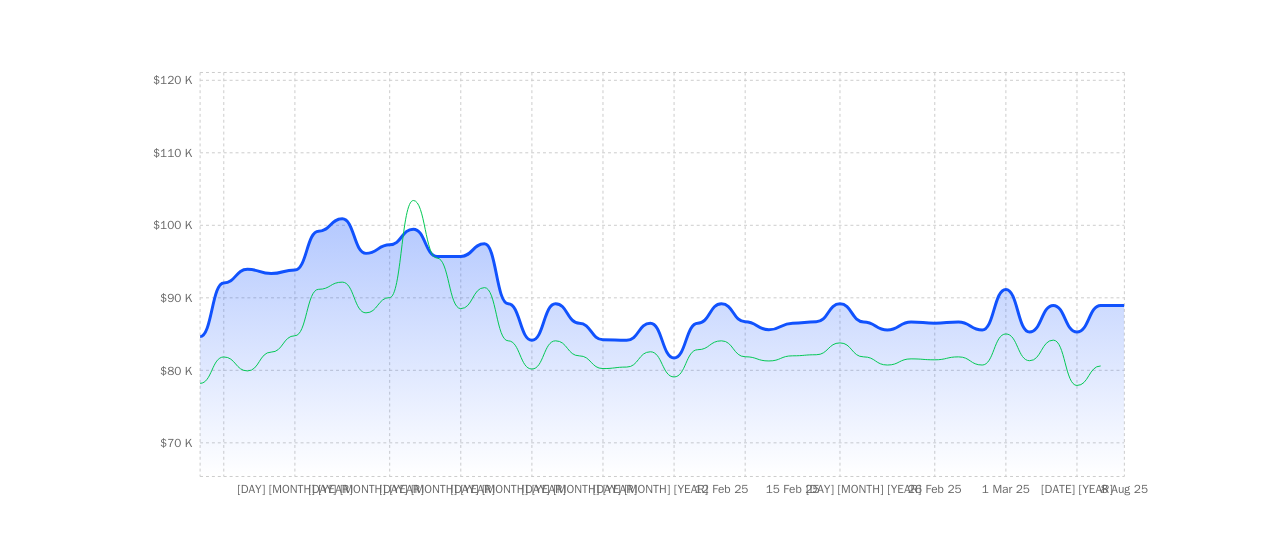 type on "********" 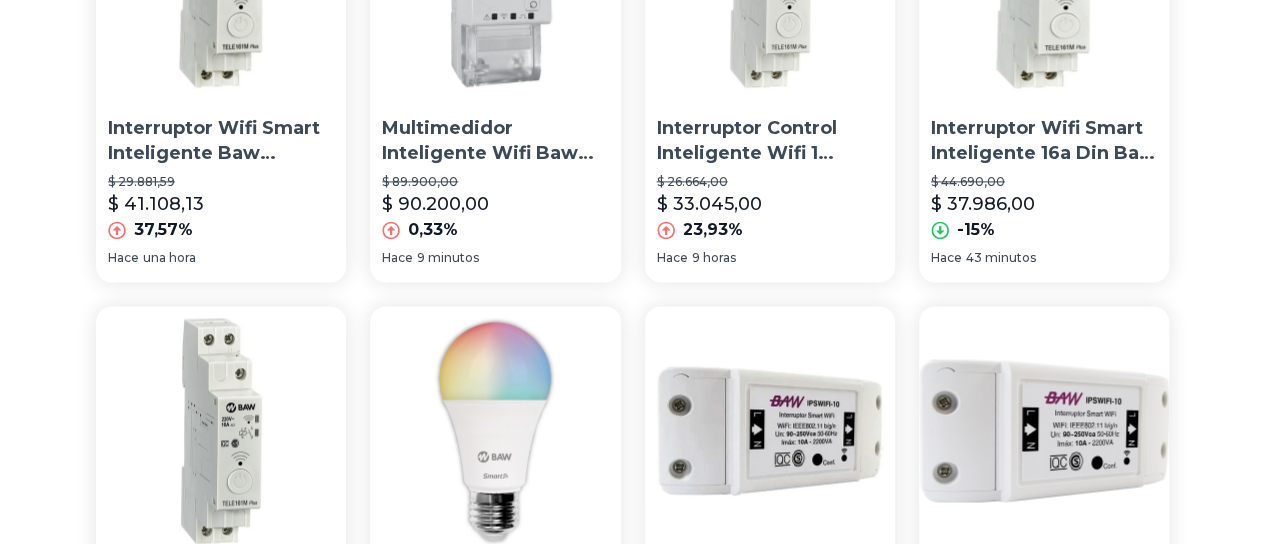 scroll, scrollTop: 1267, scrollLeft: 0, axis: vertical 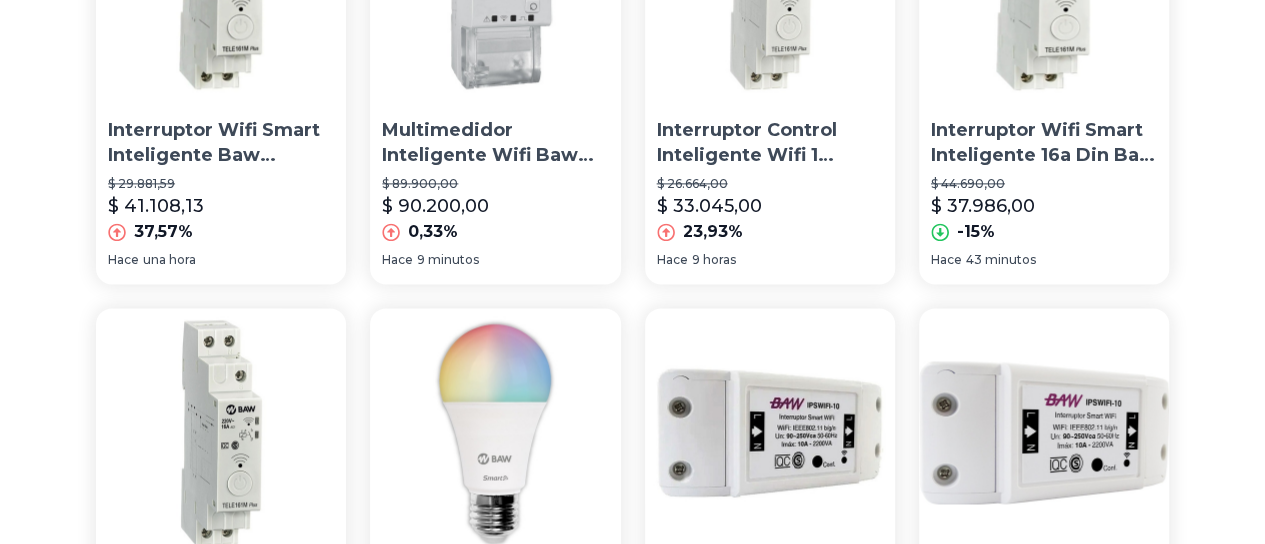 click on "Protector Tension Monofasico Wifi 63a Smart Digital Baw" at bounding box center (770, 1054) 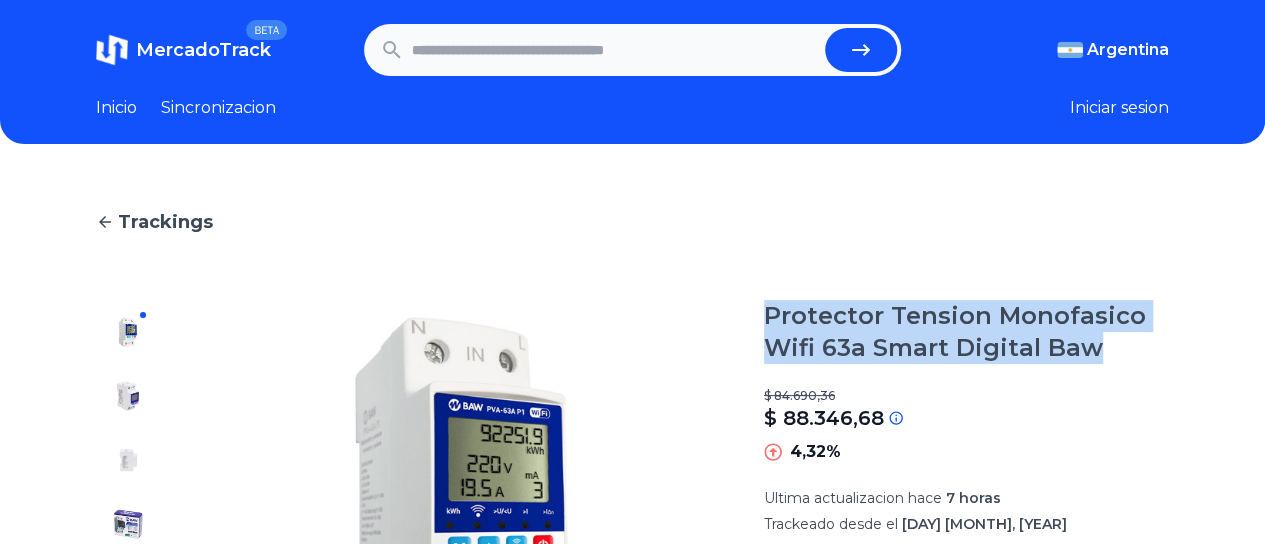 drag, startPoint x: 774, startPoint y: 311, endPoint x: 1121, endPoint y: 359, distance: 350.30417 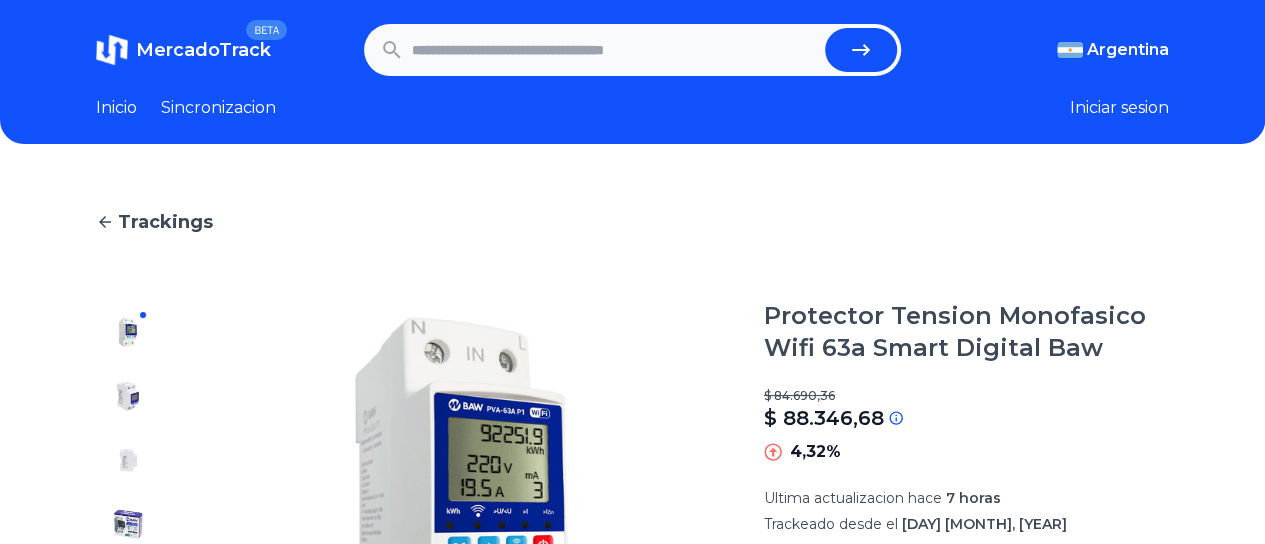 click at bounding box center [614, 50] 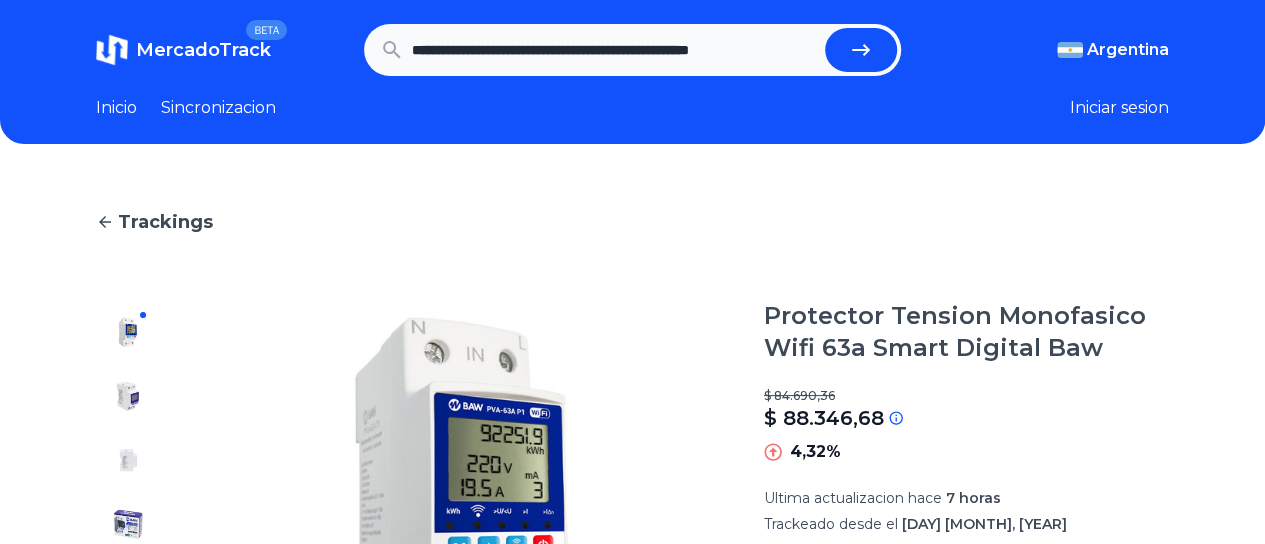 scroll, scrollTop: 0, scrollLeft: 7, axis: horizontal 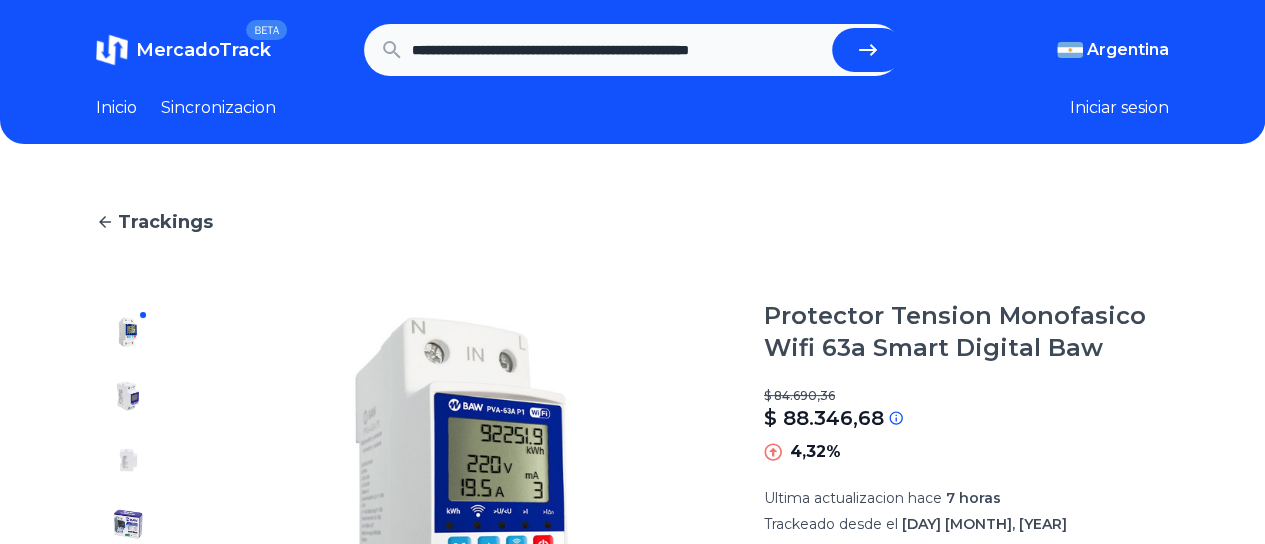 type on "**********" 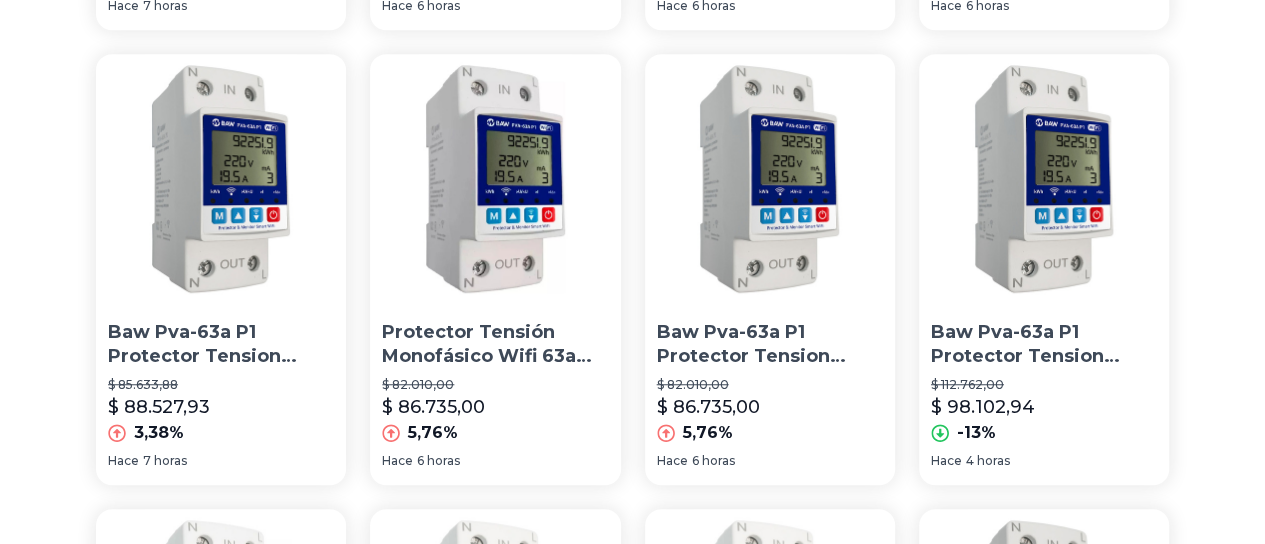 scroll, scrollTop: 500, scrollLeft: 0, axis: vertical 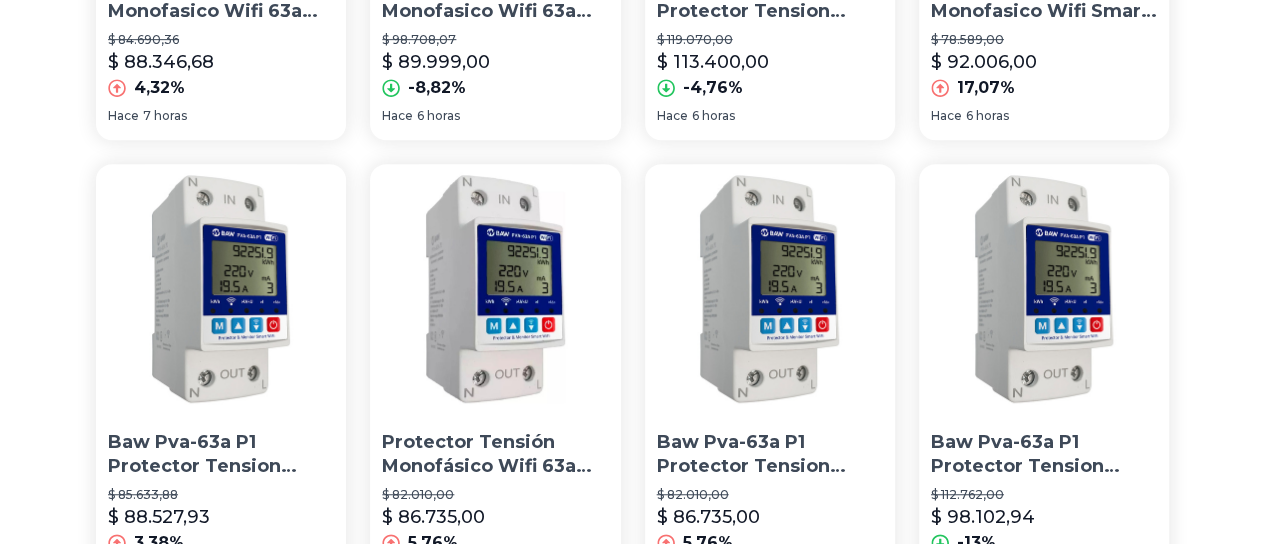 click on "Protector Tensión Monofásico Wifi 63a Smart Digital Baw" at bounding box center [495, 455] 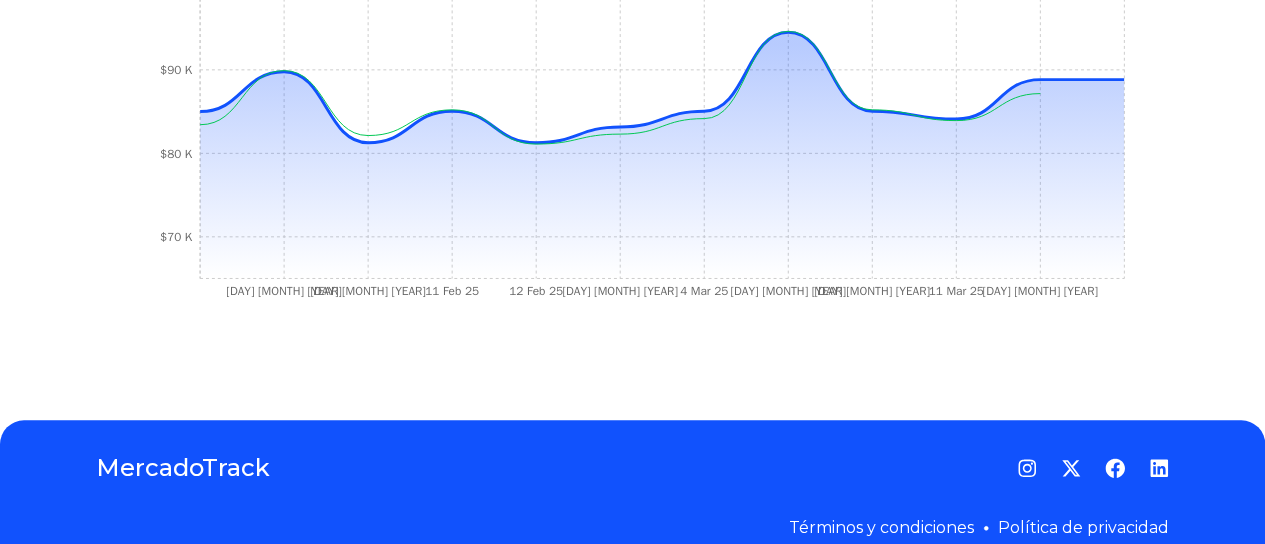 scroll, scrollTop: 740, scrollLeft: 0, axis: vertical 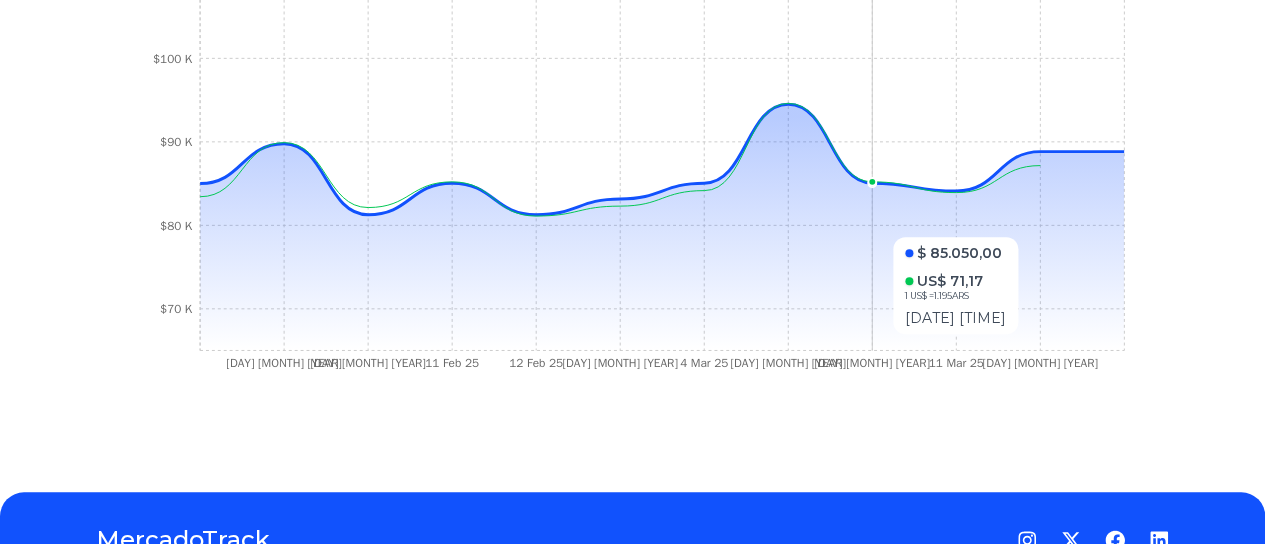 drag, startPoint x: 1040, startPoint y: 215, endPoint x: 868, endPoint y: 230, distance: 172.65283 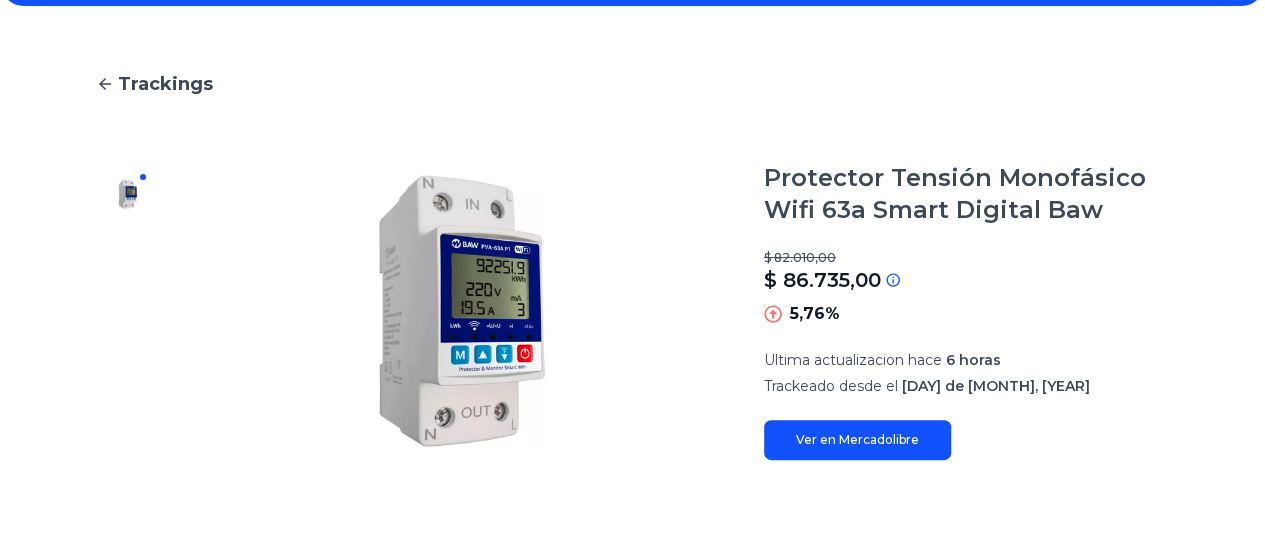 scroll, scrollTop: 100, scrollLeft: 0, axis: vertical 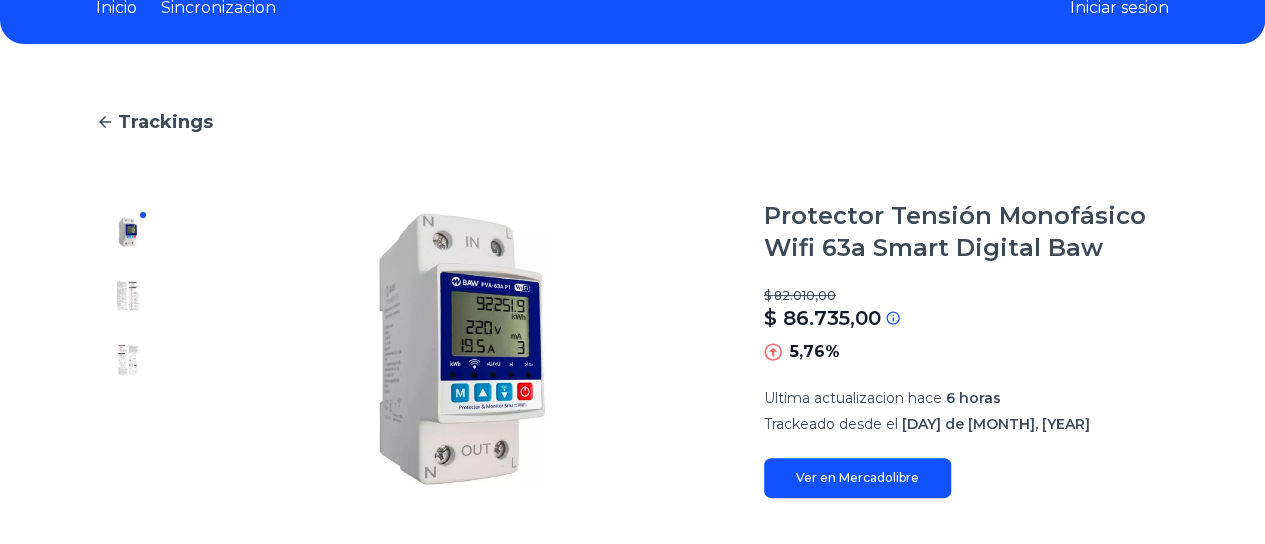 click on "Ver en Mercadolibre" at bounding box center [857, 478] 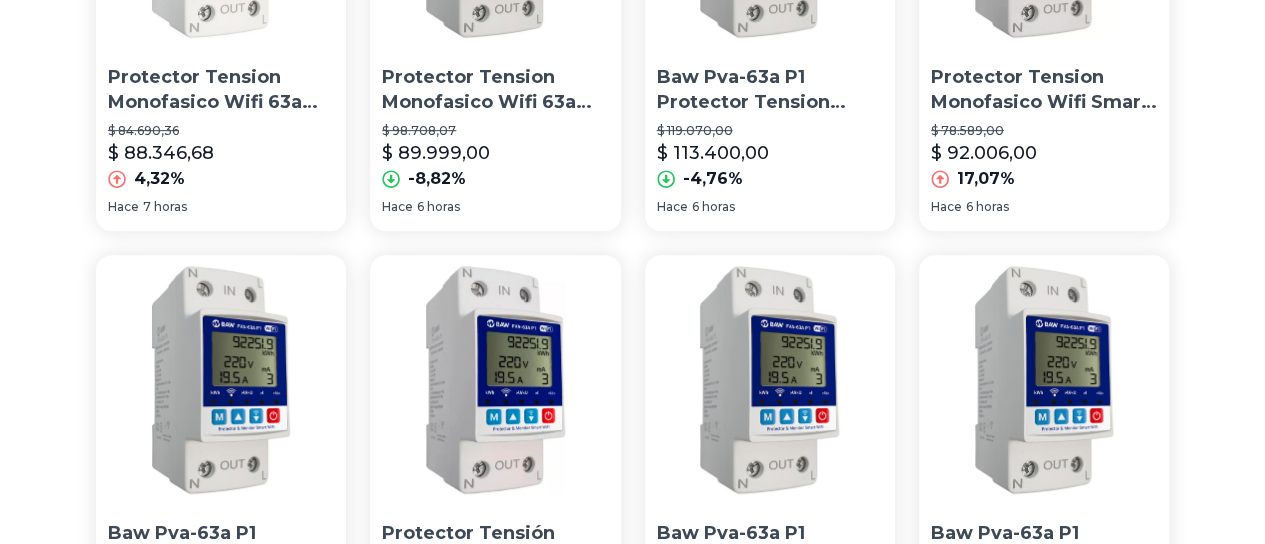 scroll, scrollTop: 500, scrollLeft: 0, axis: vertical 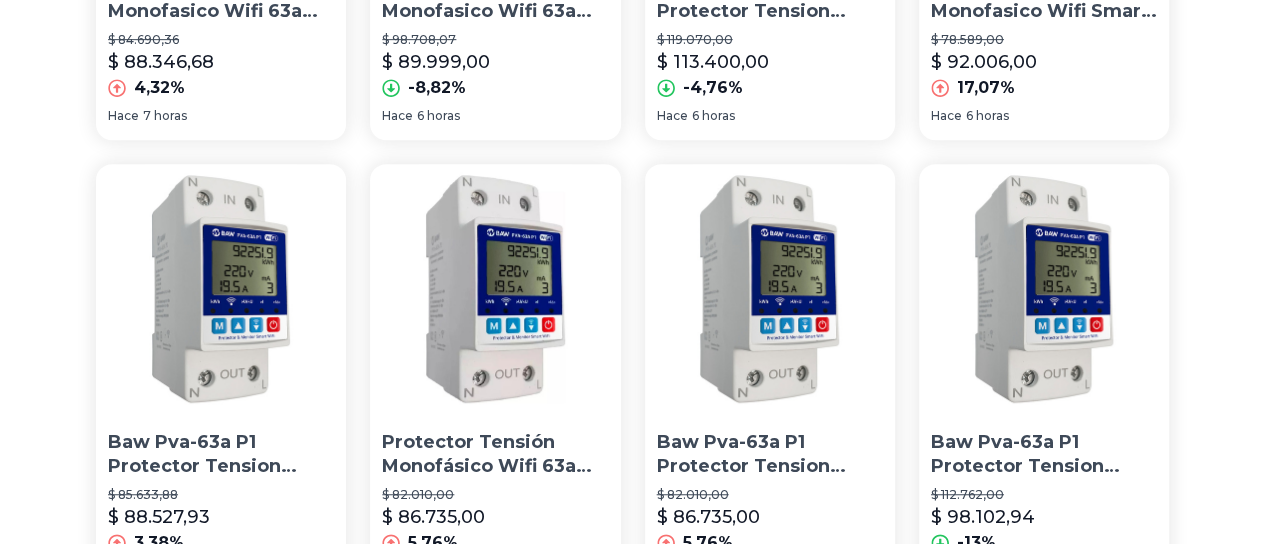 click on "Protector Tensión Monofásico Wifi 63a Smart Digital Baw" at bounding box center (495, 455) 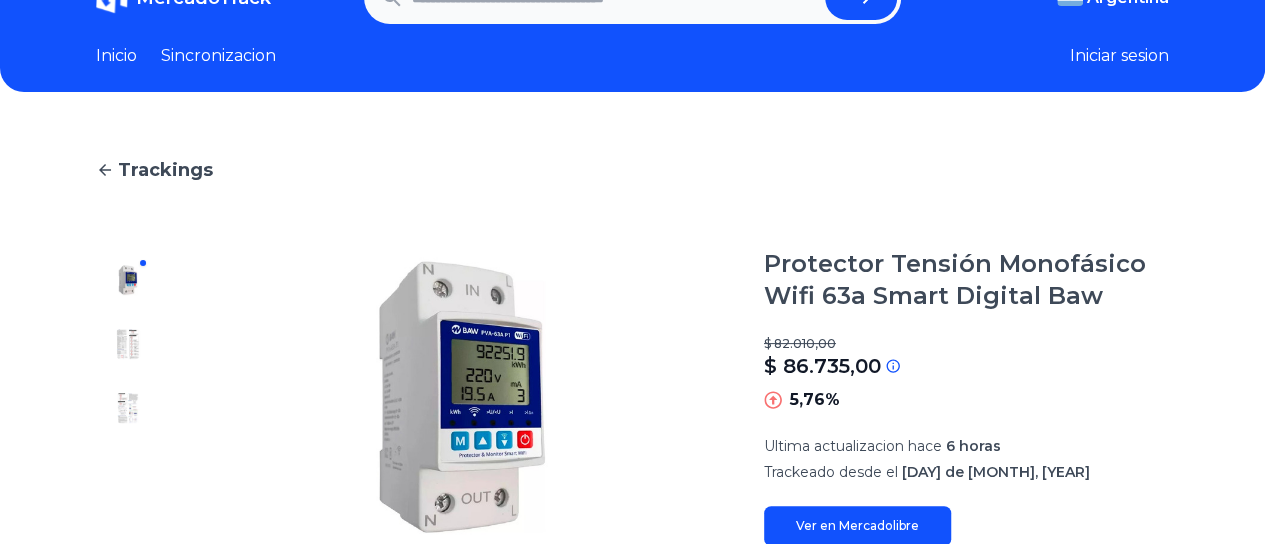 scroll, scrollTop: 300, scrollLeft: 0, axis: vertical 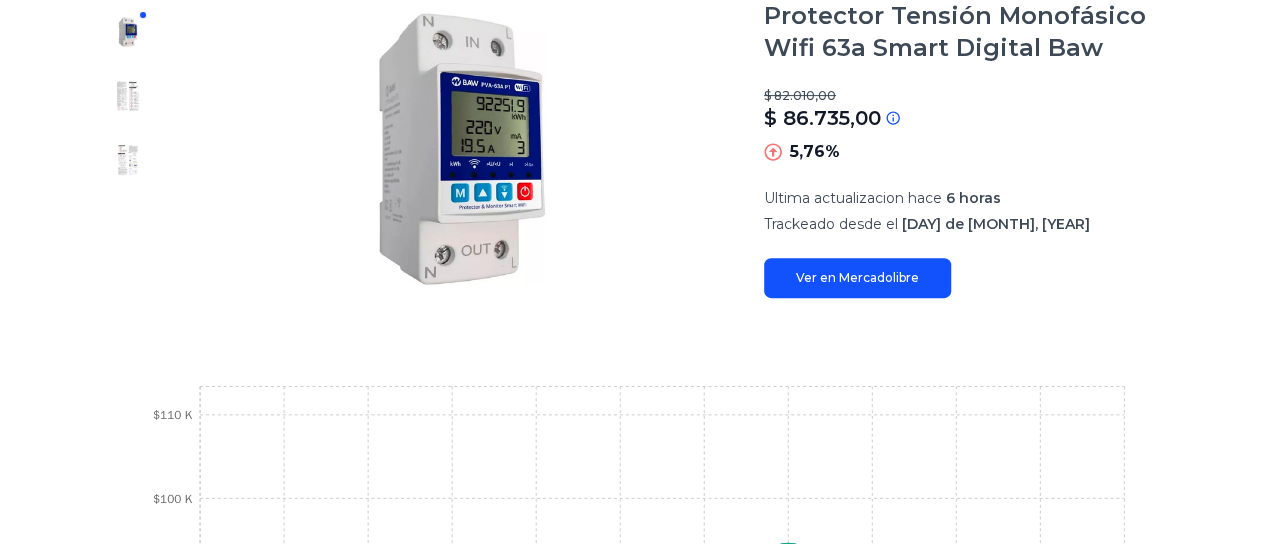click on "Ver en Mercadolibre" at bounding box center [857, 278] 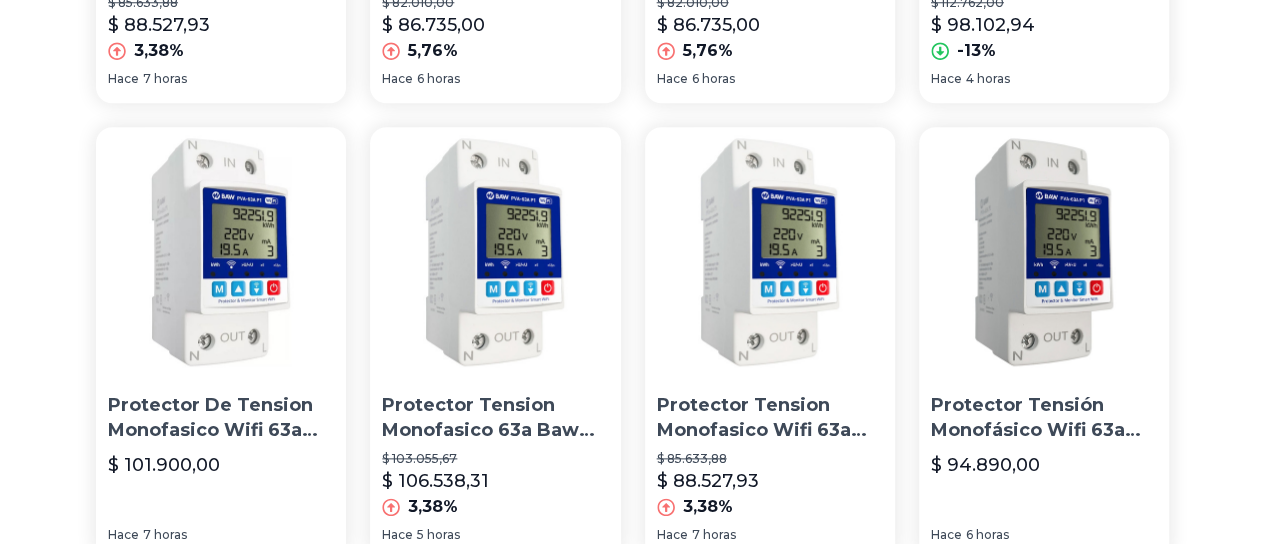 scroll, scrollTop: 1000, scrollLeft: 0, axis: vertical 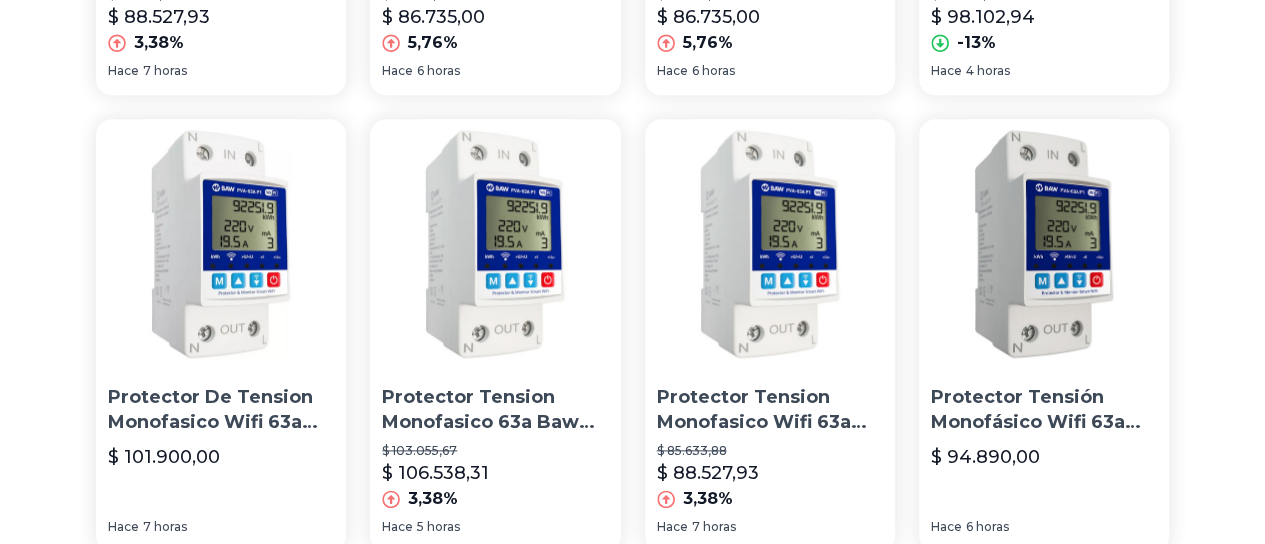 click on "Protector Tension Monofasico Wifi 63a Smart Digital Baw" at bounding box center [770, 410] 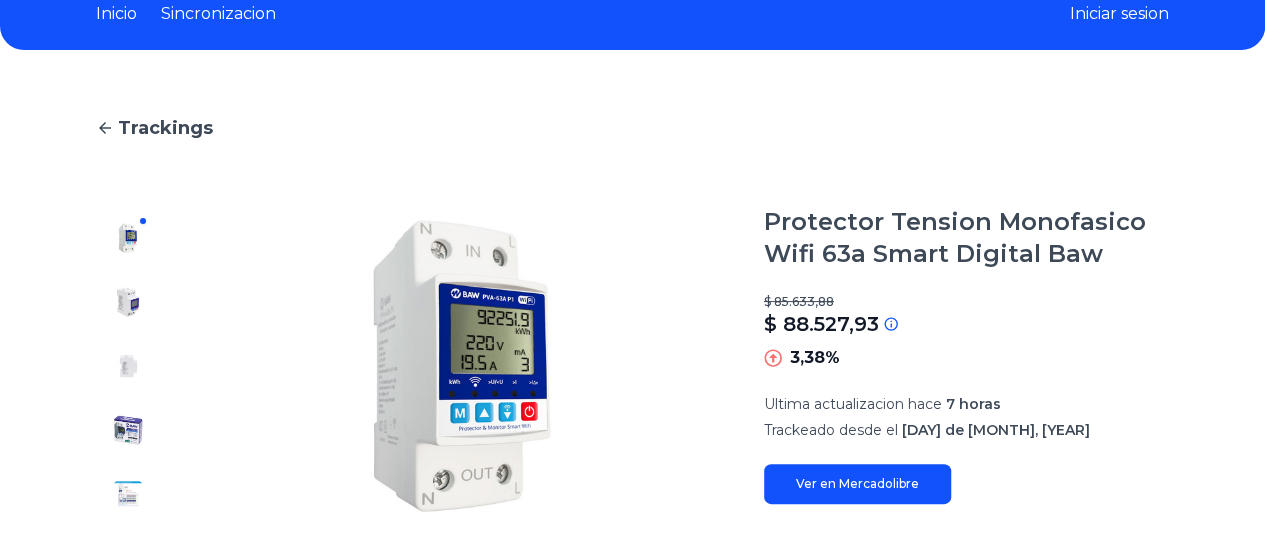 scroll, scrollTop: 300, scrollLeft: 0, axis: vertical 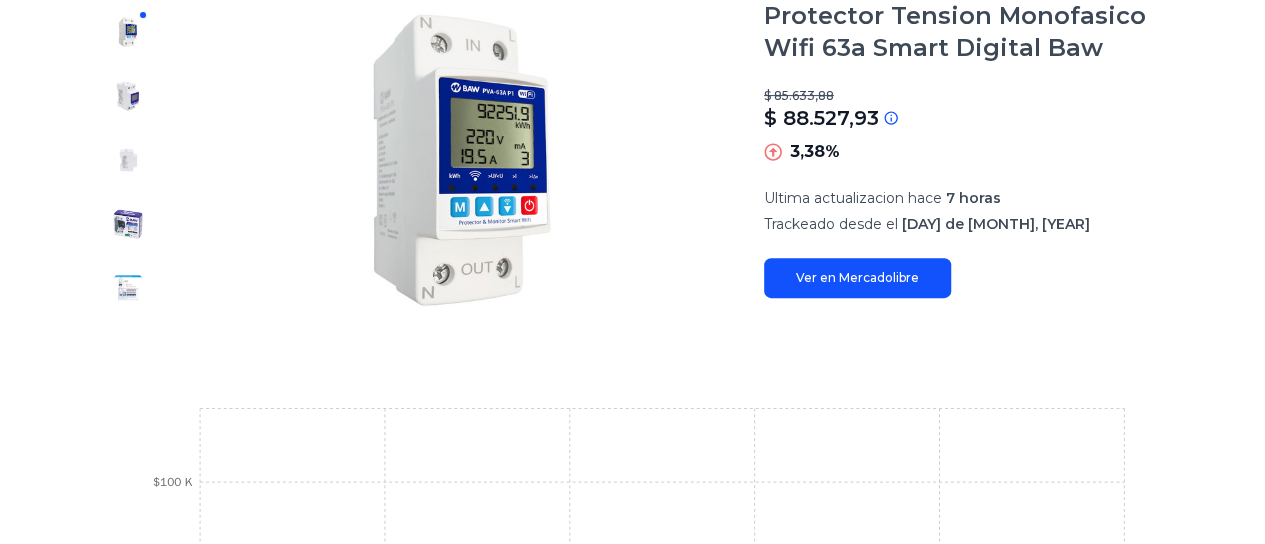 click on "Ver en Mercadolibre" at bounding box center [857, 278] 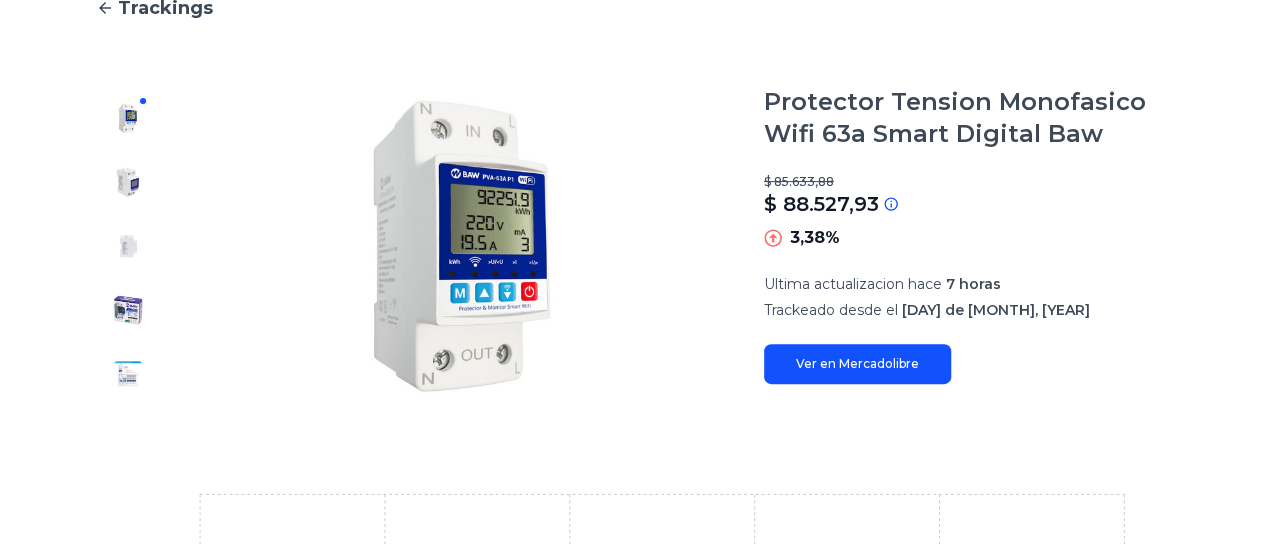 scroll, scrollTop: 0, scrollLeft: 0, axis: both 